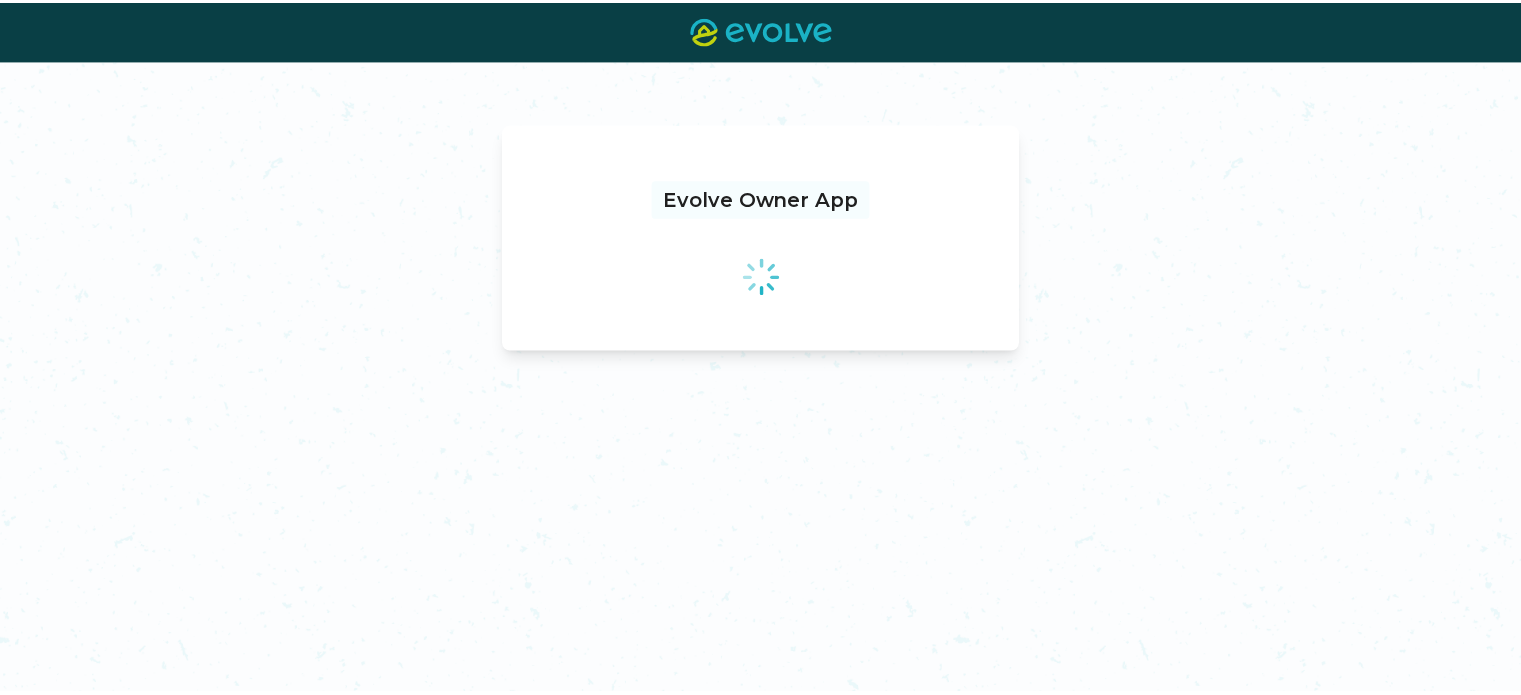 scroll, scrollTop: 0, scrollLeft: 0, axis: both 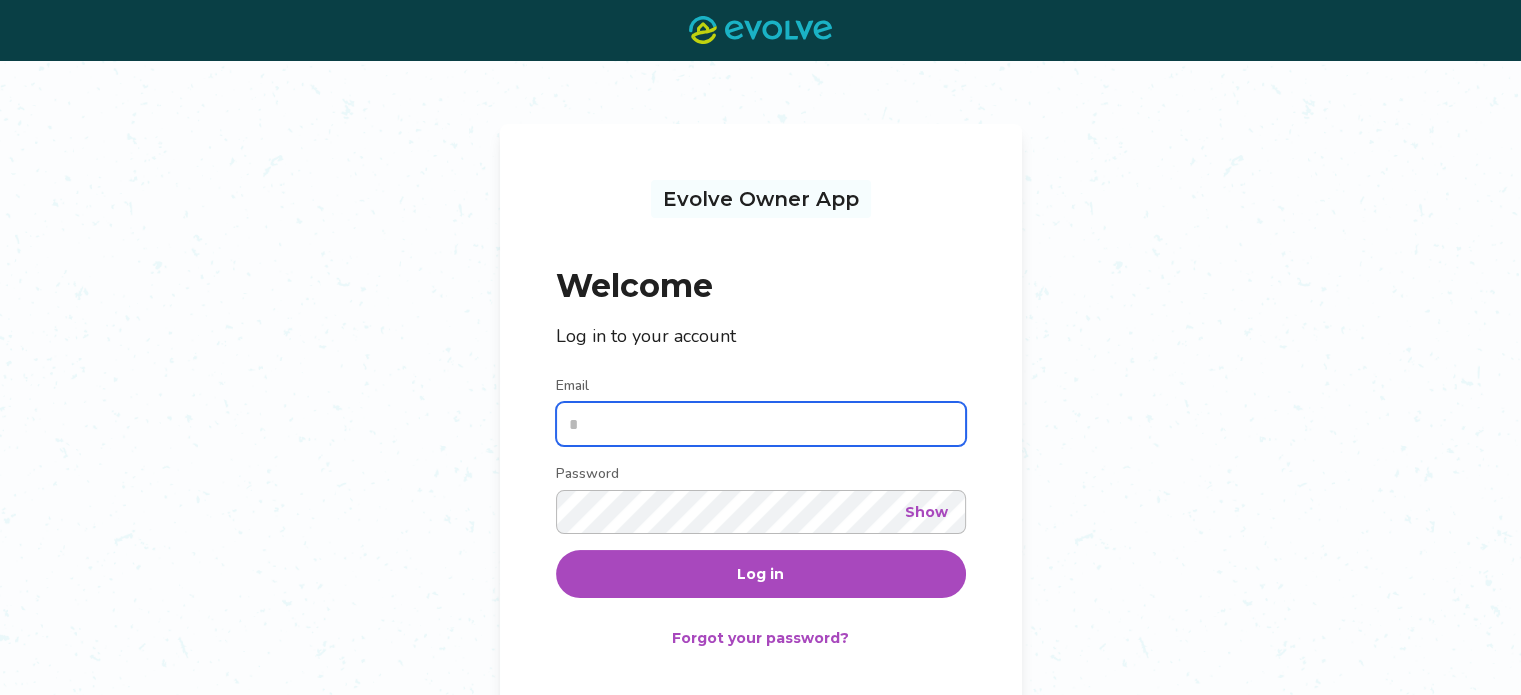 type on "**********" 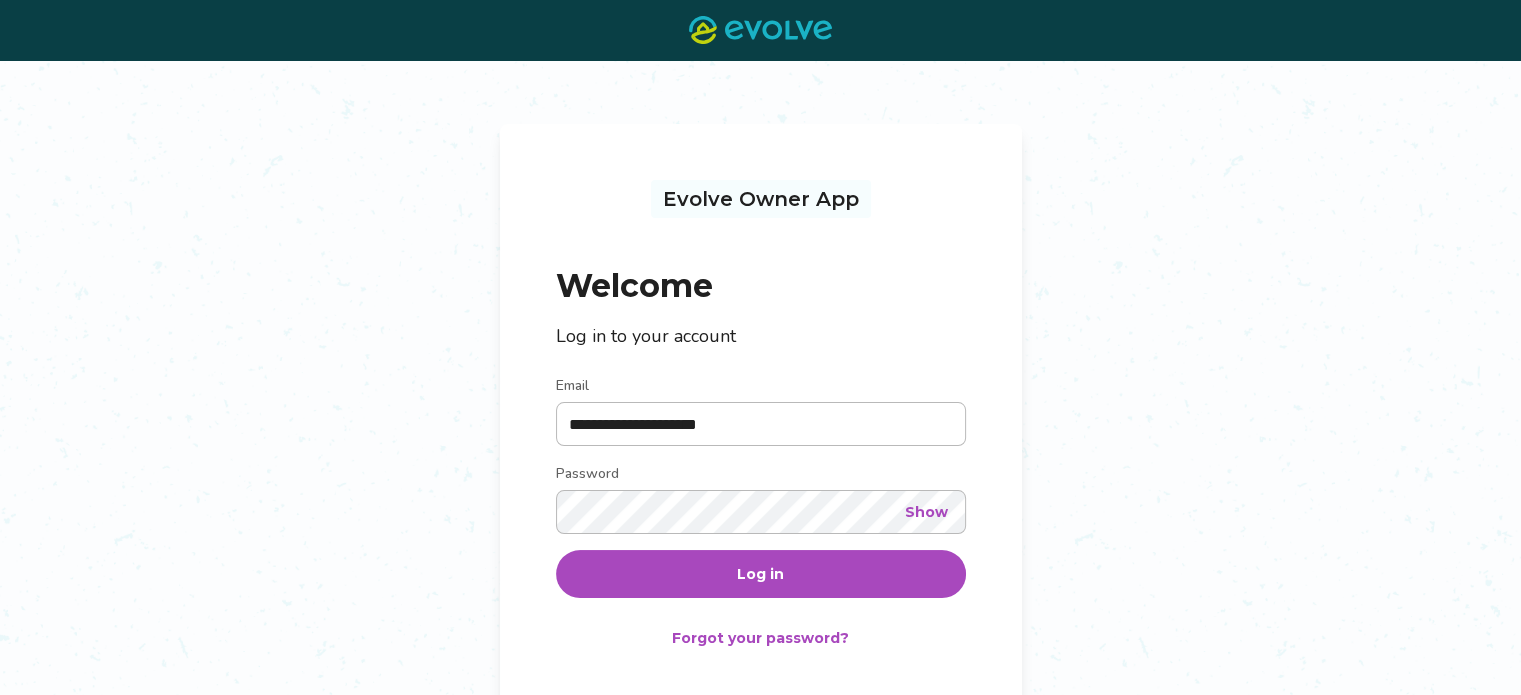 click on "Log in" at bounding box center [760, 574] 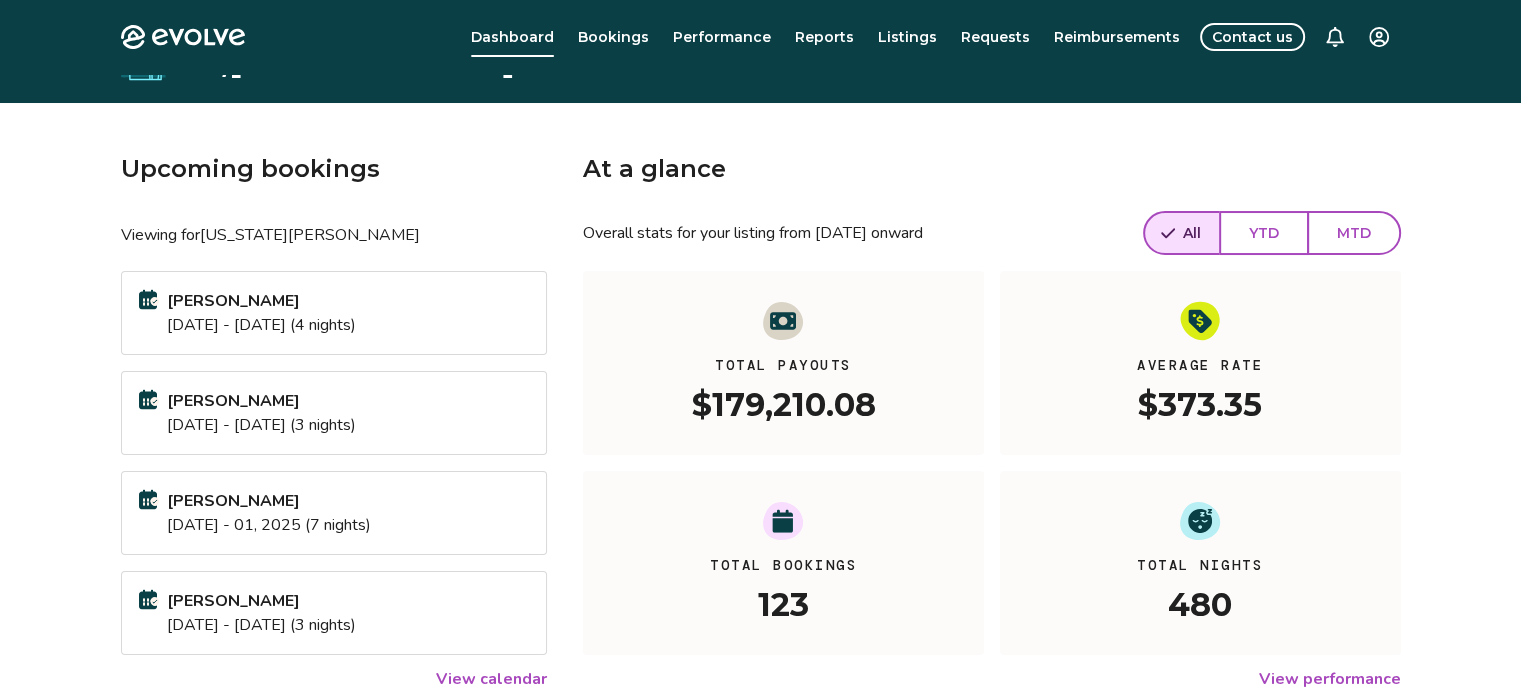 scroll, scrollTop: 0, scrollLeft: 0, axis: both 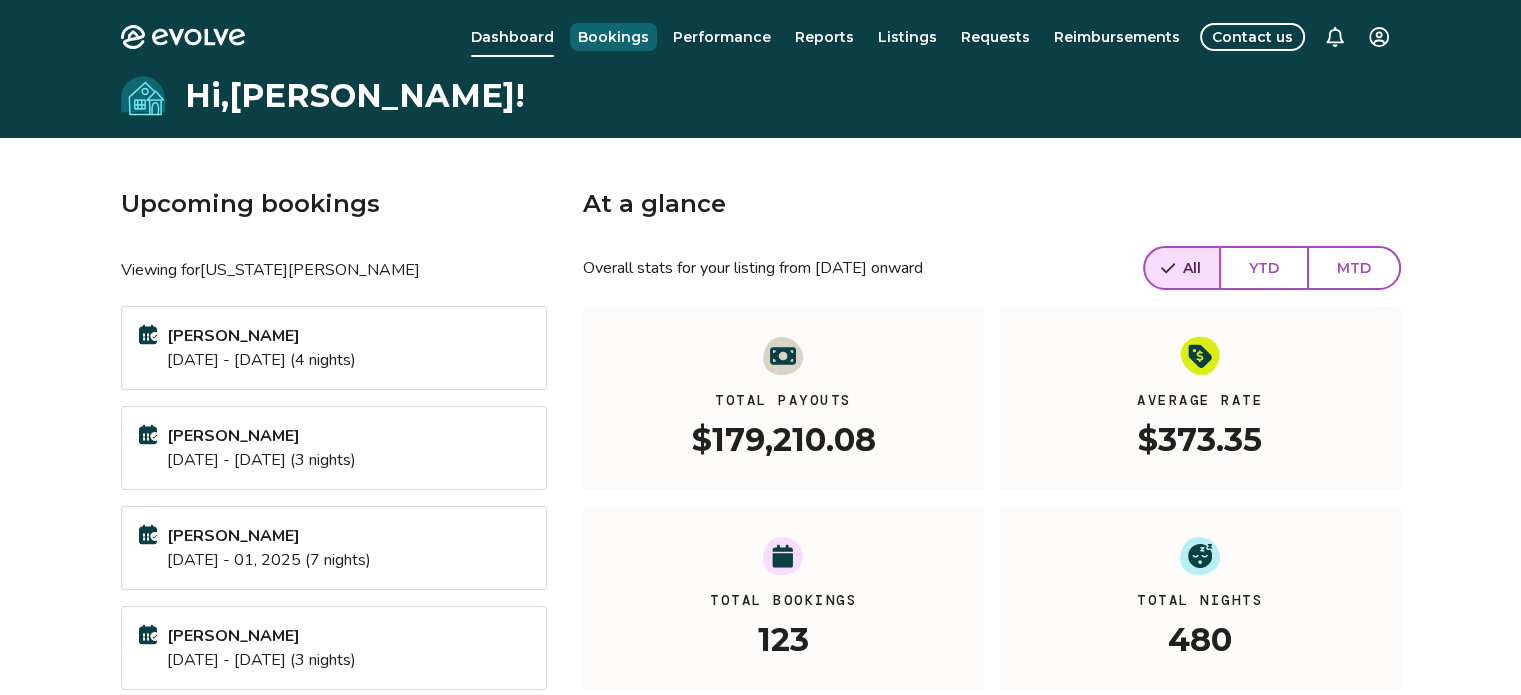 click on "Bookings" at bounding box center (613, 37) 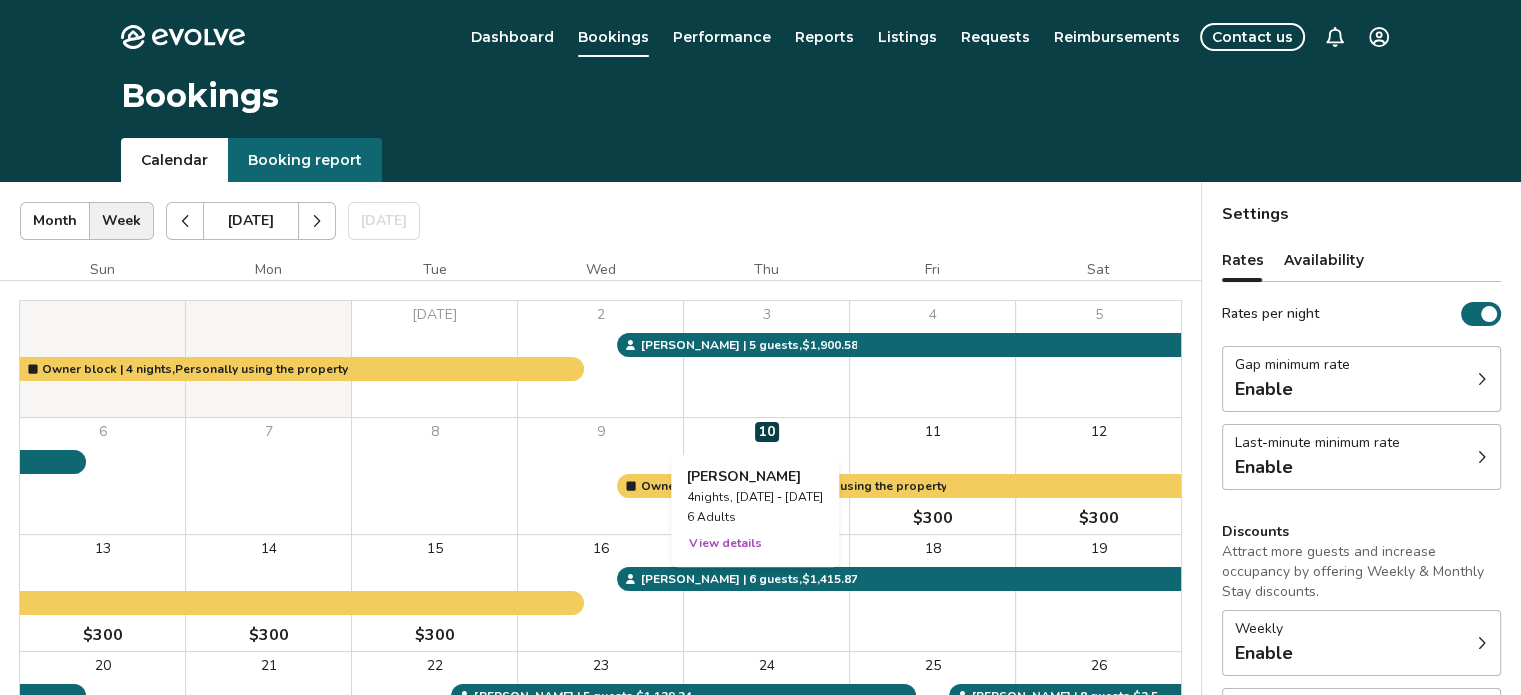 click on "View details" at bounding box center [725, 543] 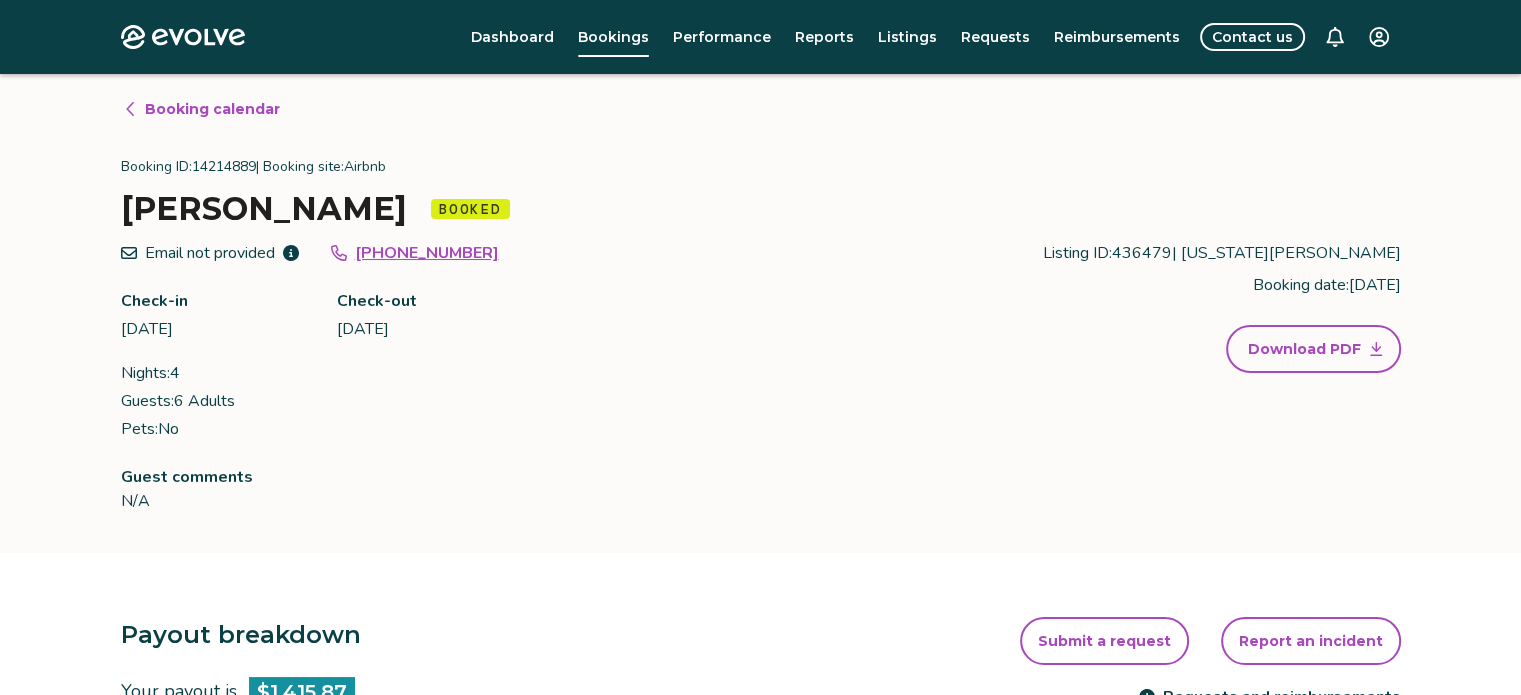 scroll, scrollTop: 0, scrollLeft: 0, axis: both 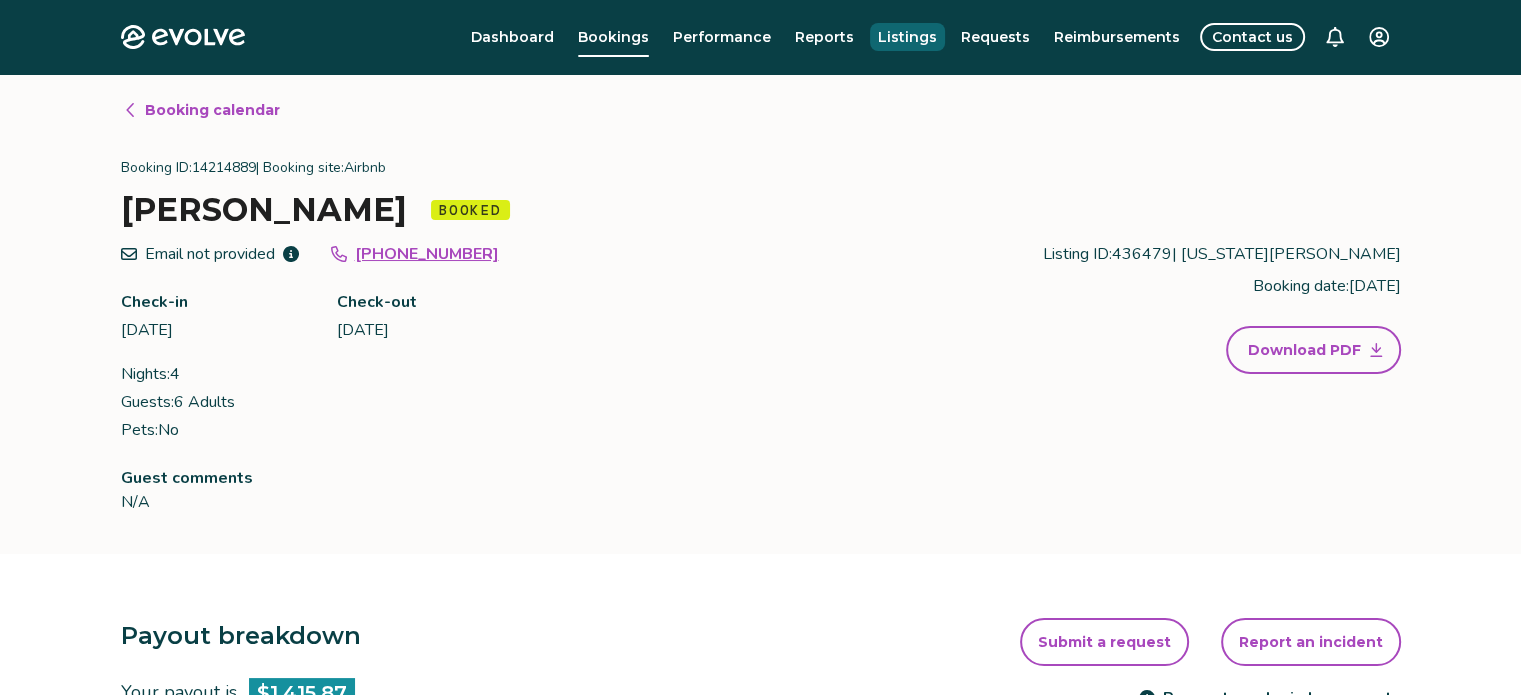 click on "Listings" at bounding box center (907, 37) 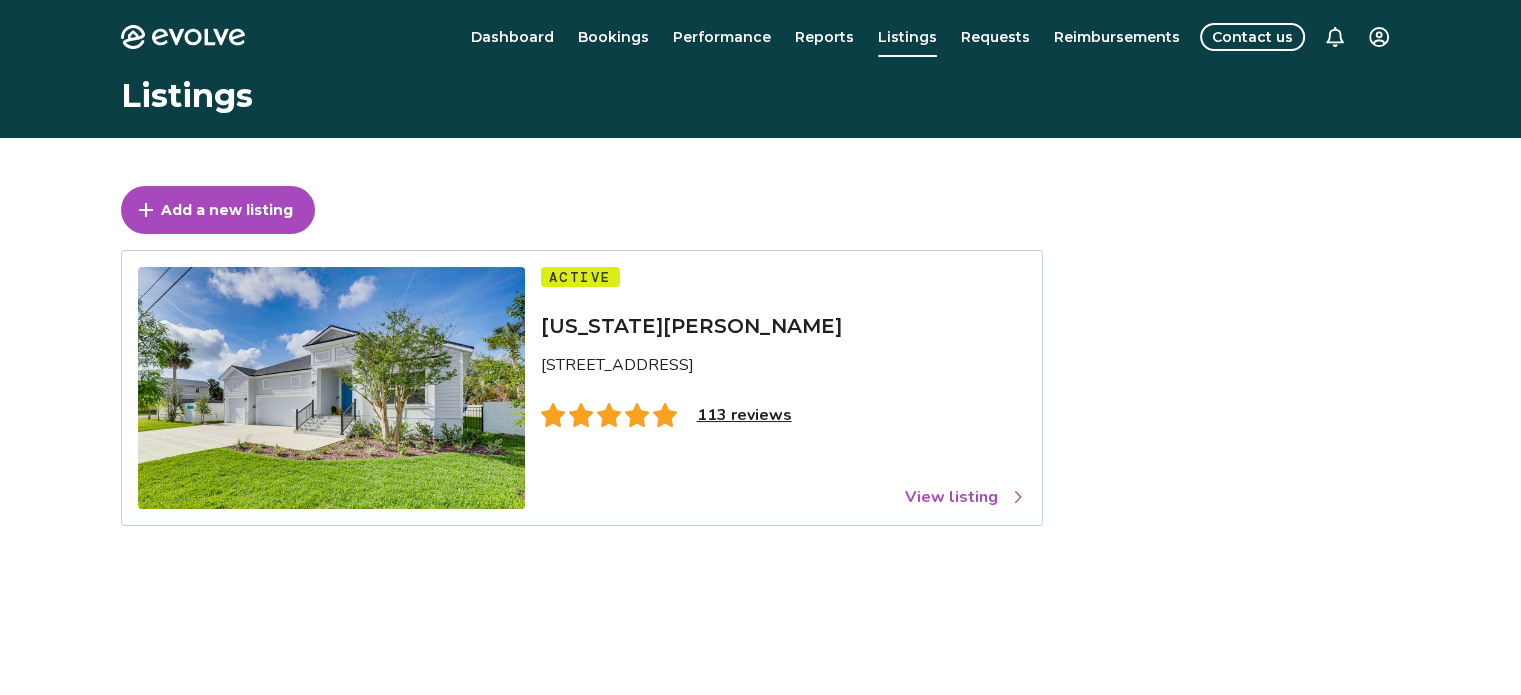 click on "Evolve Dashboard Bookings Performance Reports Listings Requests Reimbursements Contact us Listings Add a new listing Active [US_STATE][PERSON_NAME] [STREET_ADDRESS] 113 reviews View listing © 2013-Present Evolve Vacation Rental Network Privacy Policy | Terms of Service" at bounding box center [760, 517] 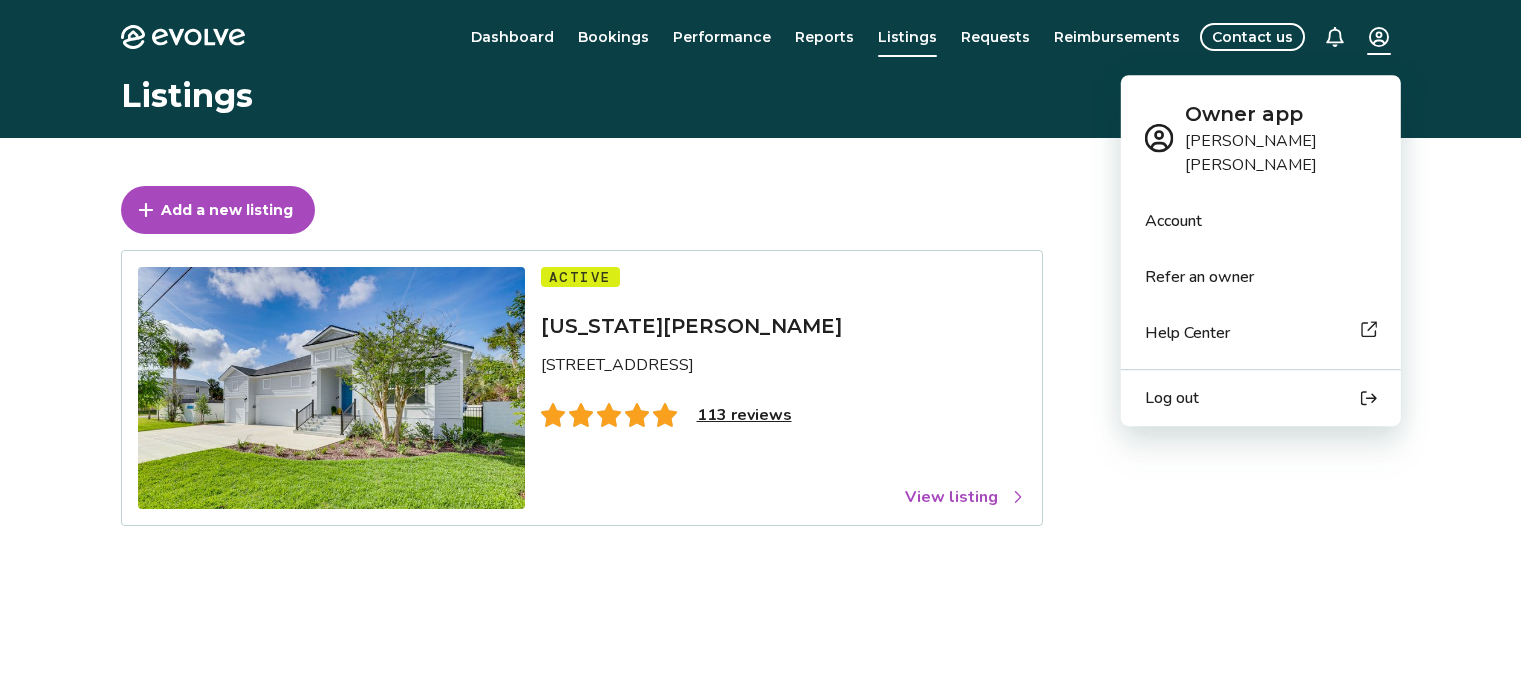 click on "Log out" at bounding box center (1172, 398) 